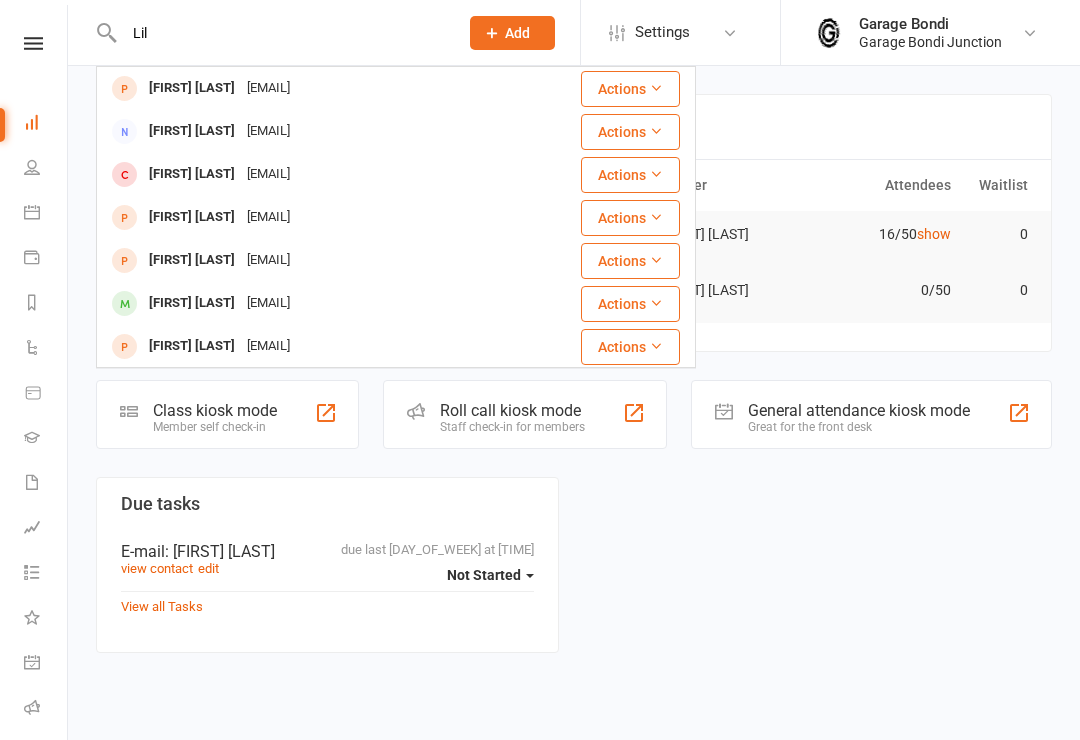 scroll, scrollTop: 0, scrollLeft: 0, axis: both 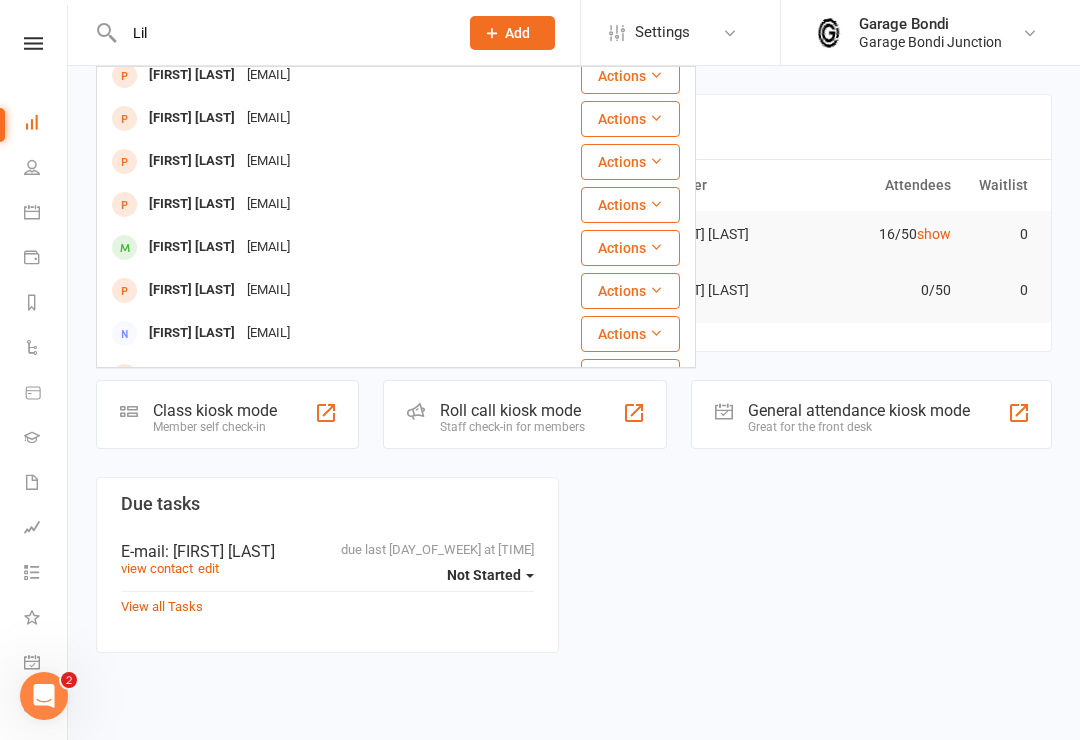 type on "Lil" 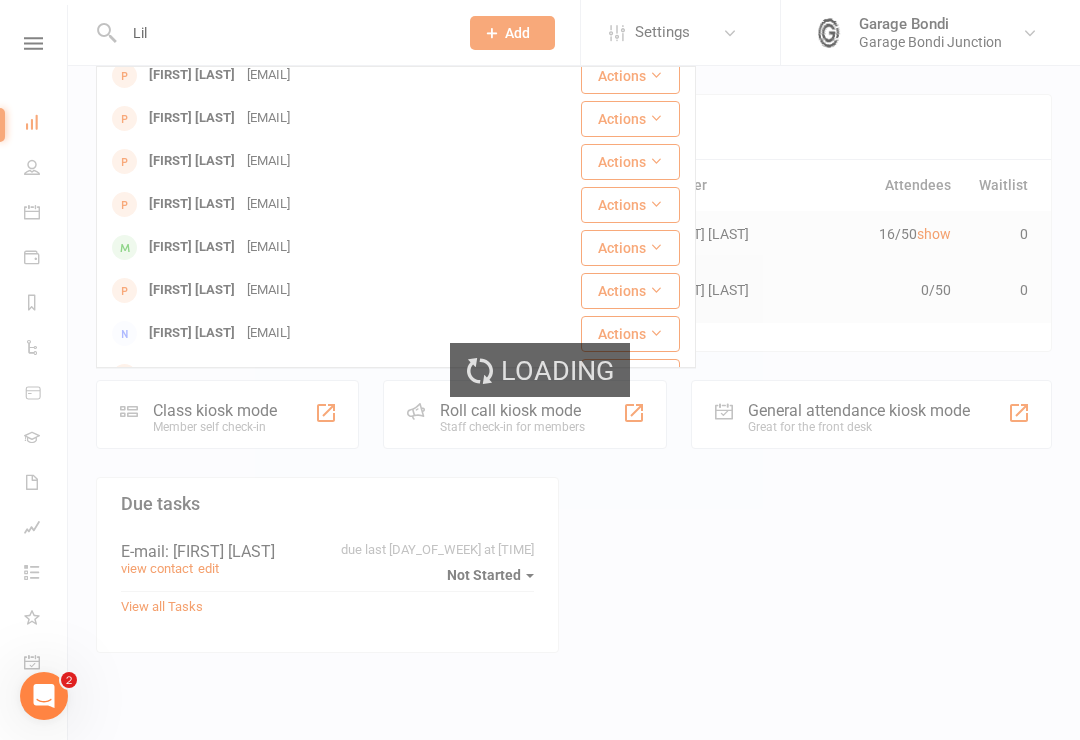 type 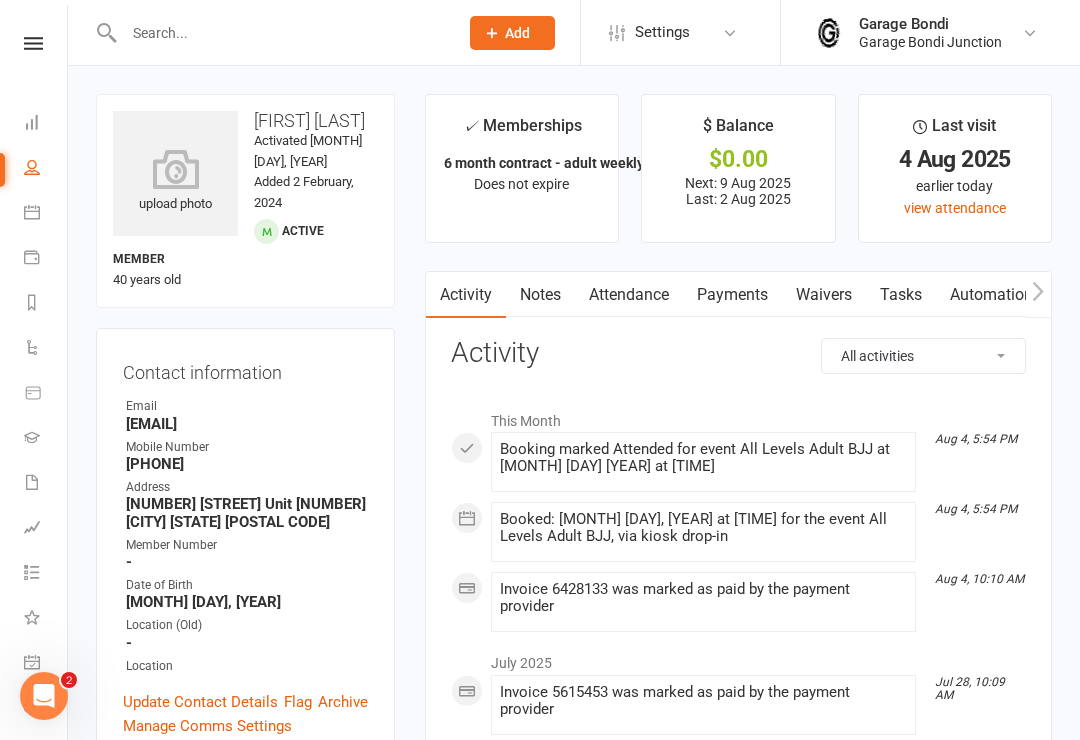 click at bounding box center [175, 169] 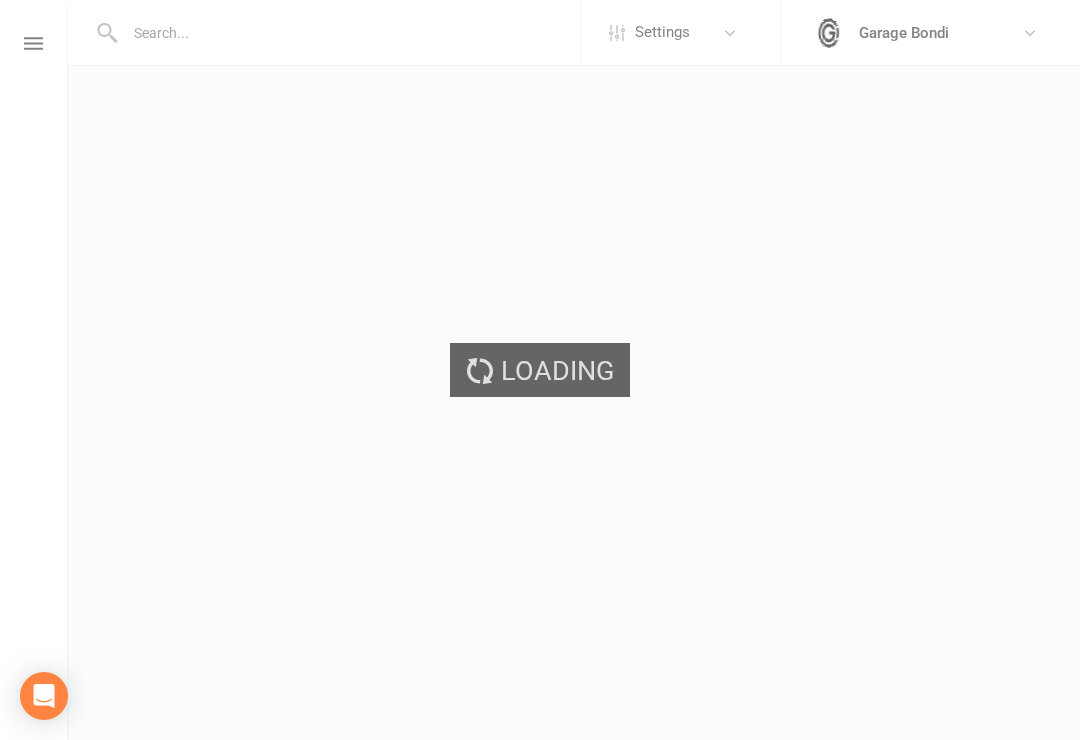 scroll, scrollTop: 0, scrollLeft: 0, axis: both 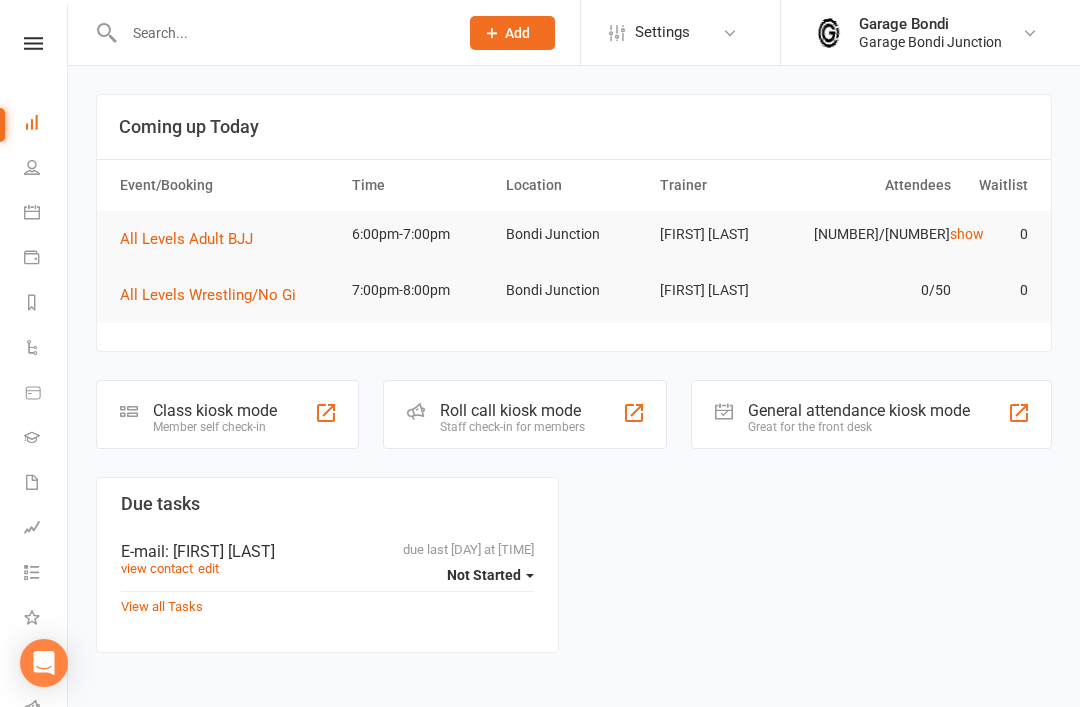 click at bounding box center [281, 33] 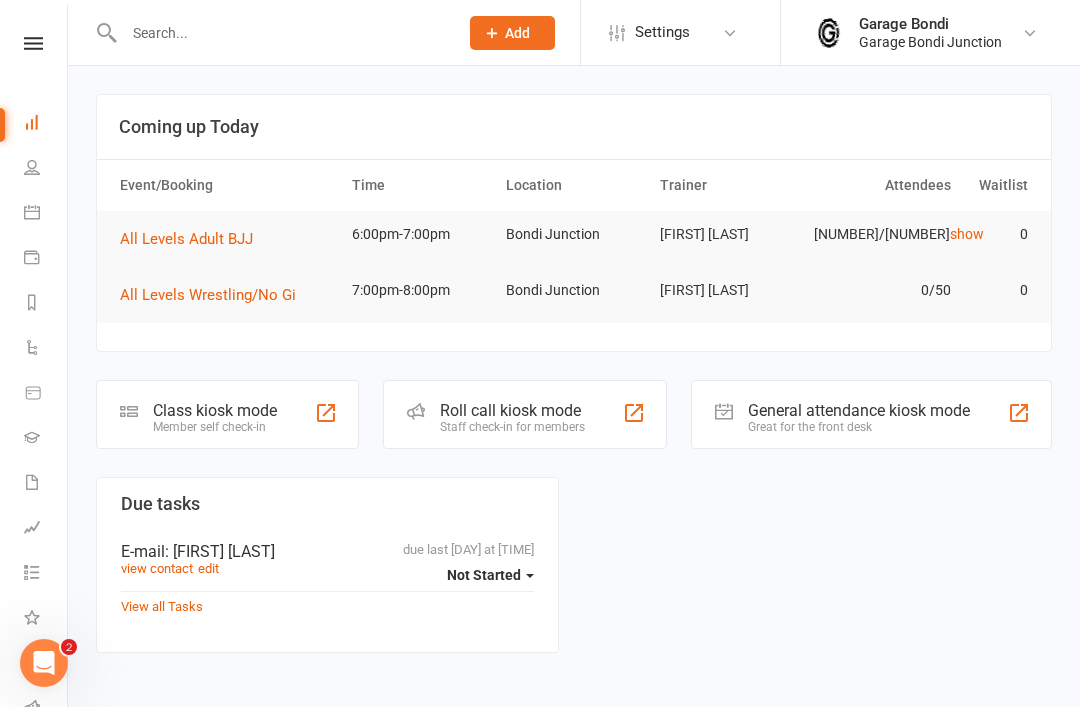 scroll, scrollTop: 0, scrollLeft: 0, axis: both 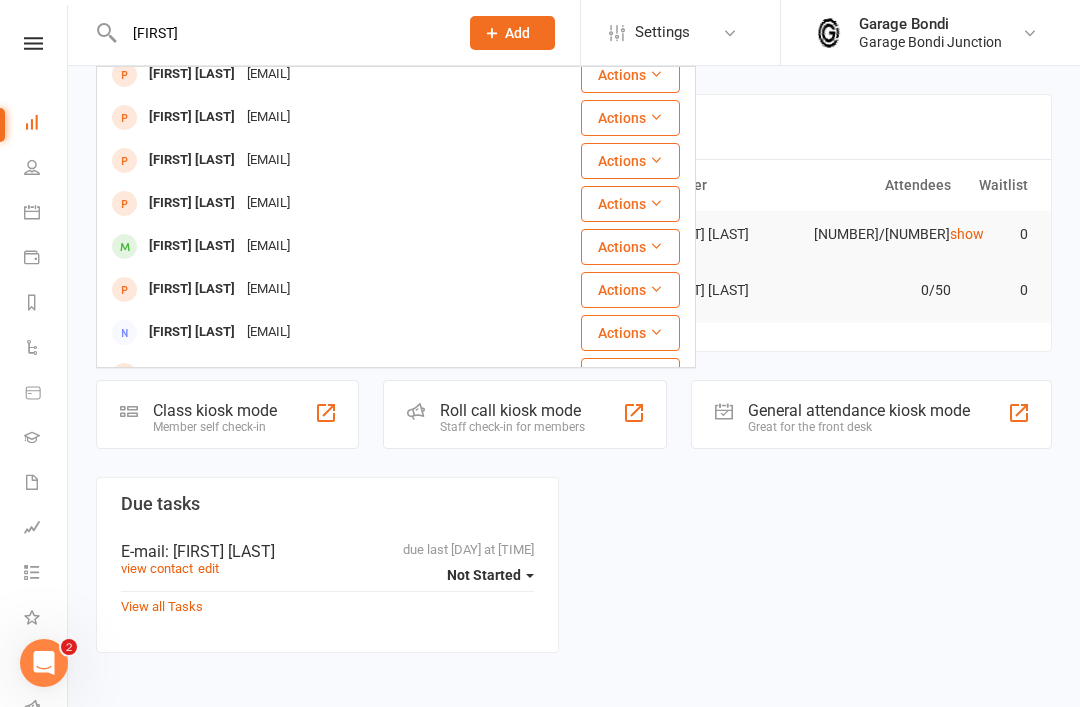 type on "Natha" 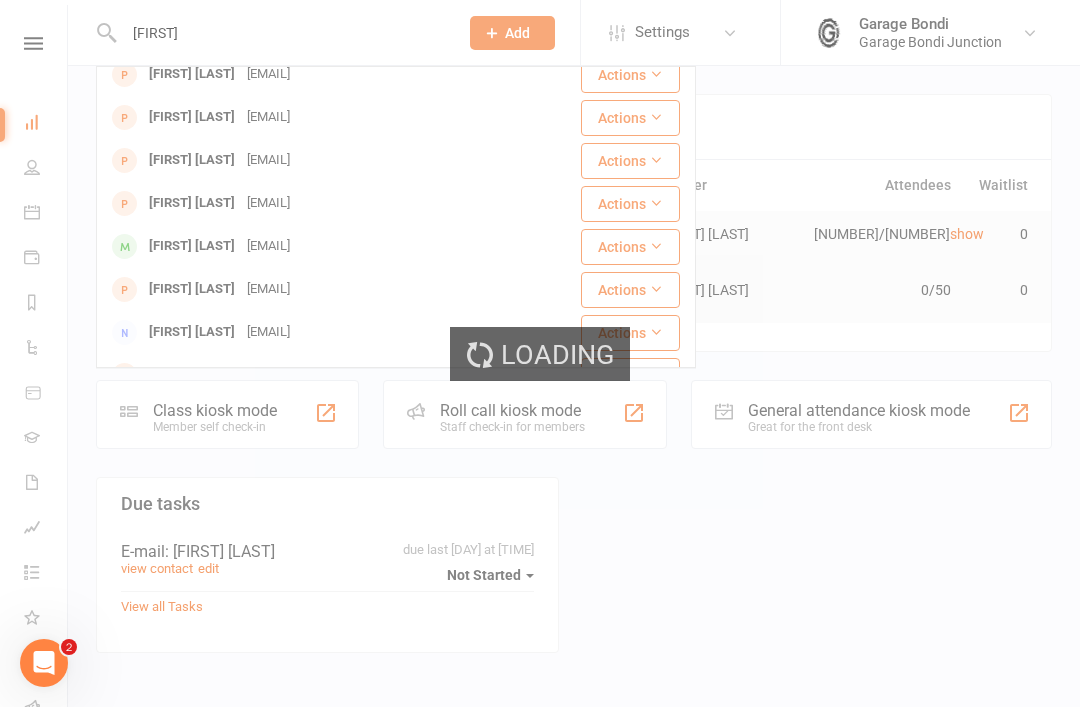 type 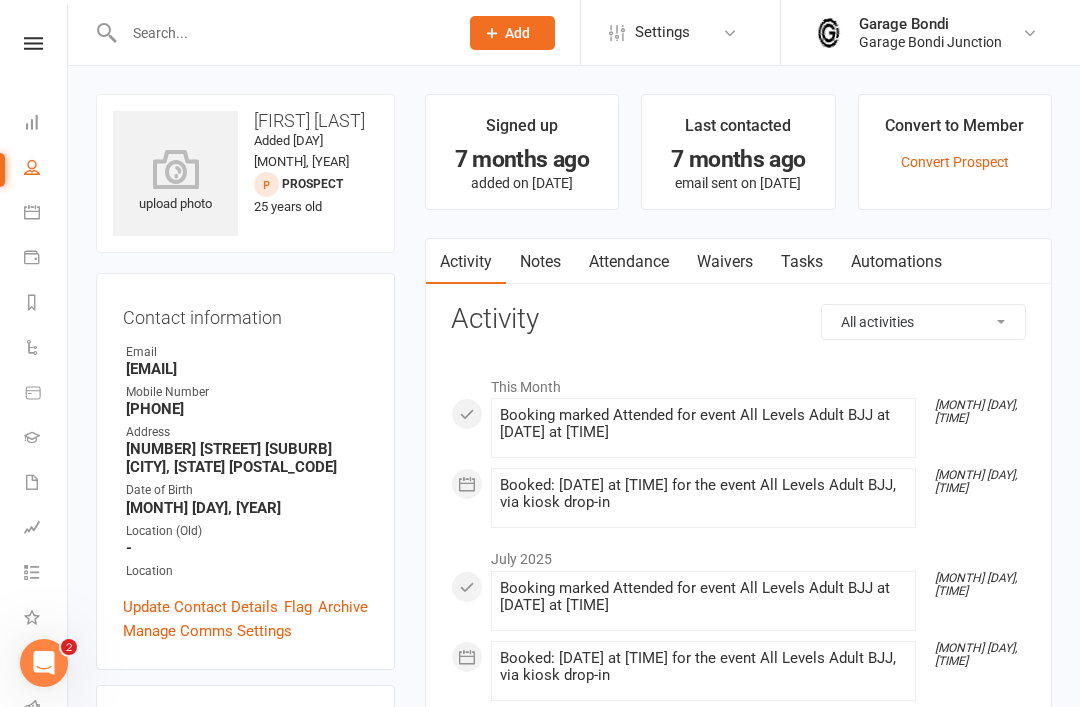 click at bounding box center (175, 169) 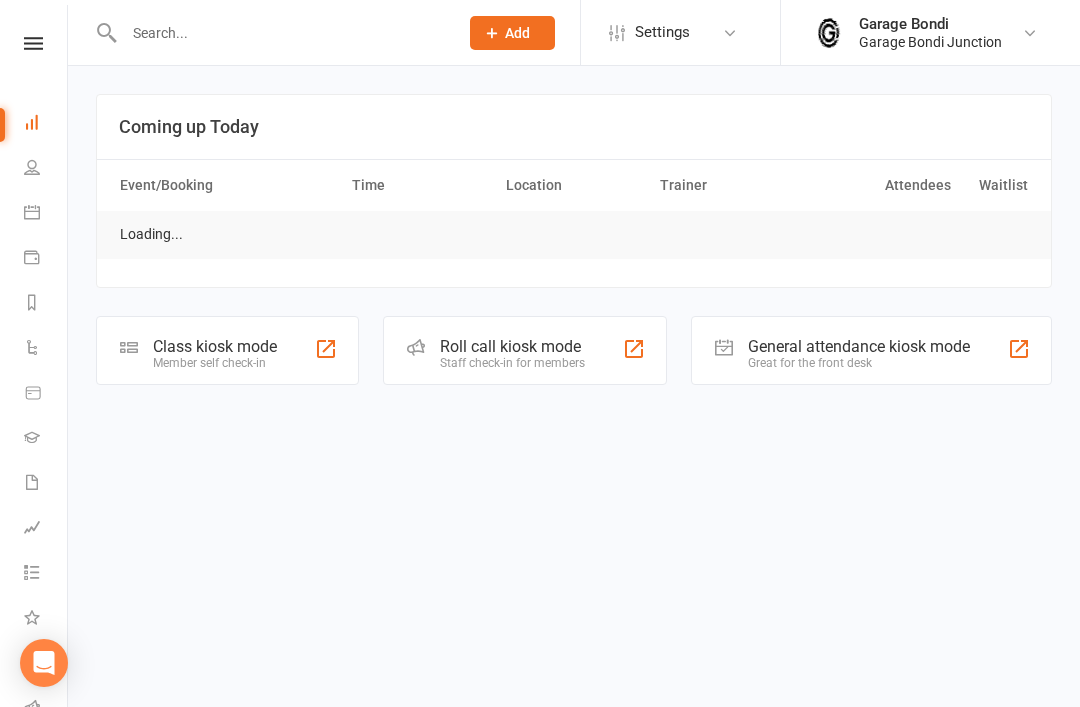 scroll, scrollTop: 15, scrollLeft: 0, axis: vertical 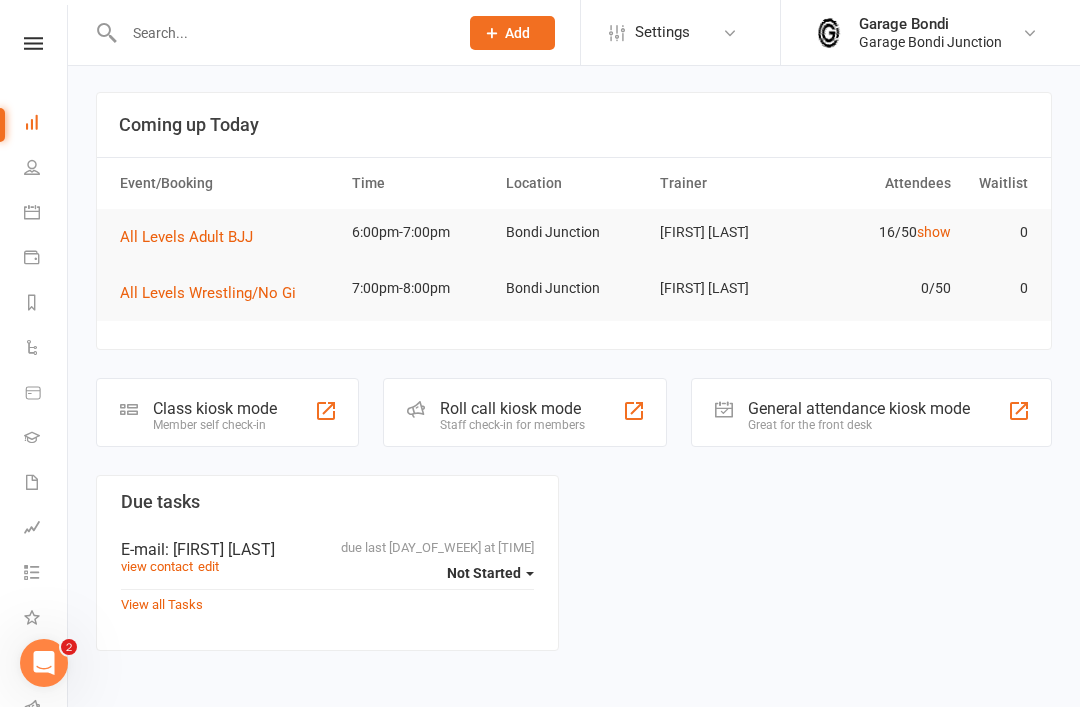 click at bounding box center [270, 32] 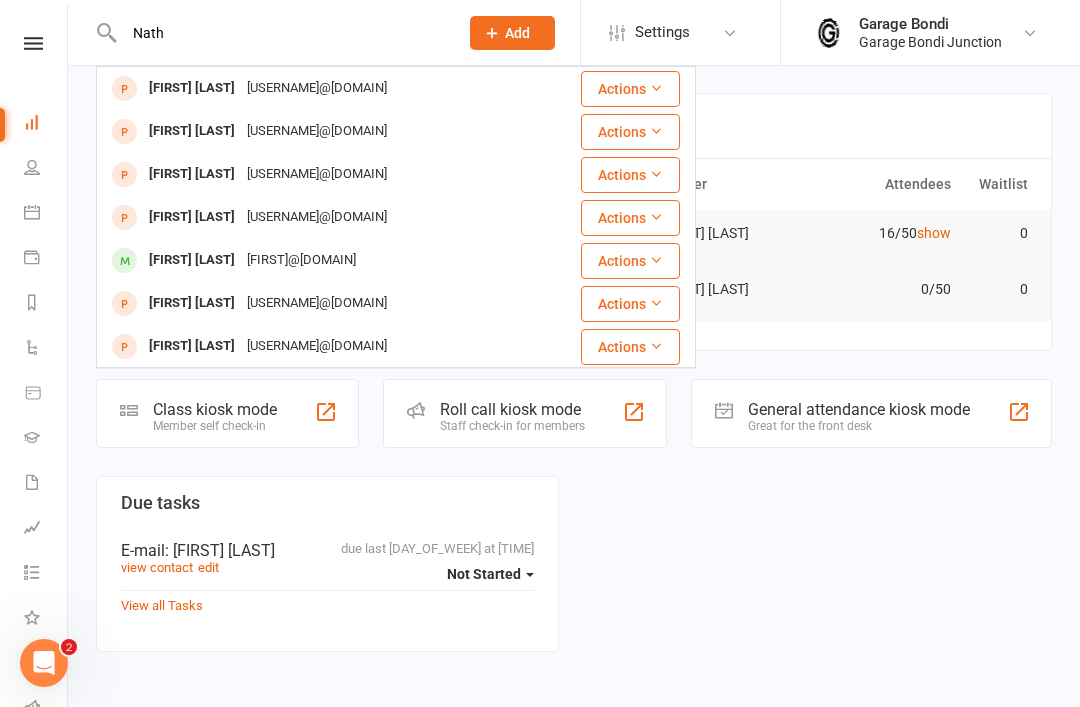 scroll, scrollTop: 345, scrollLeft: 0, axis: vertical 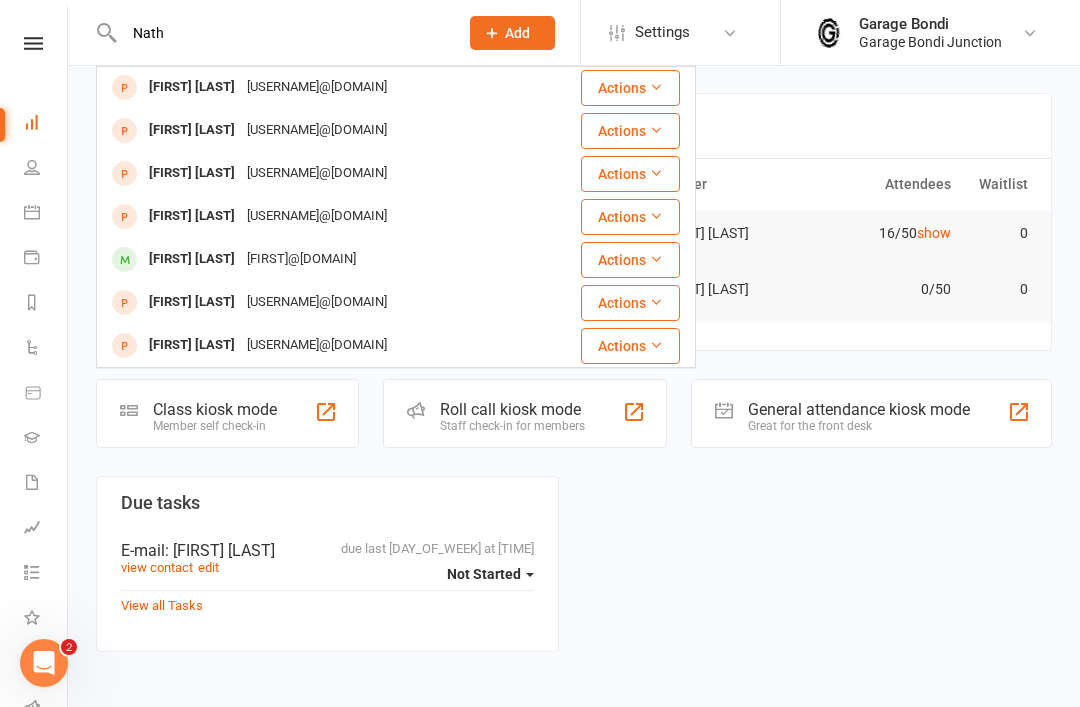 type on "Nath" 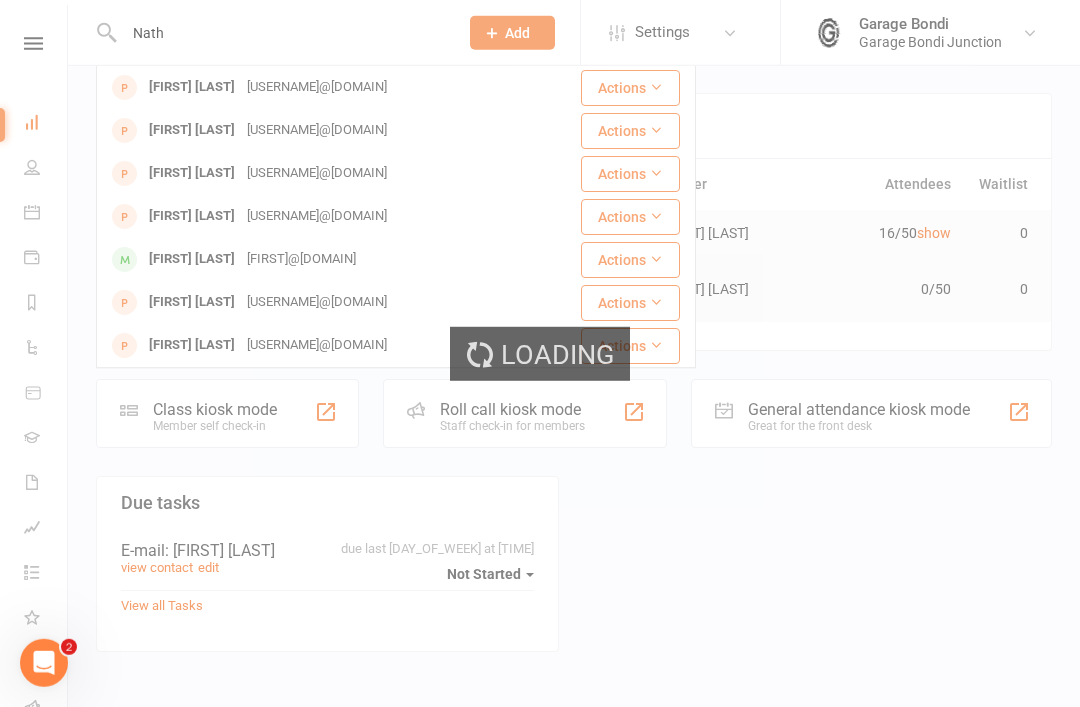 type 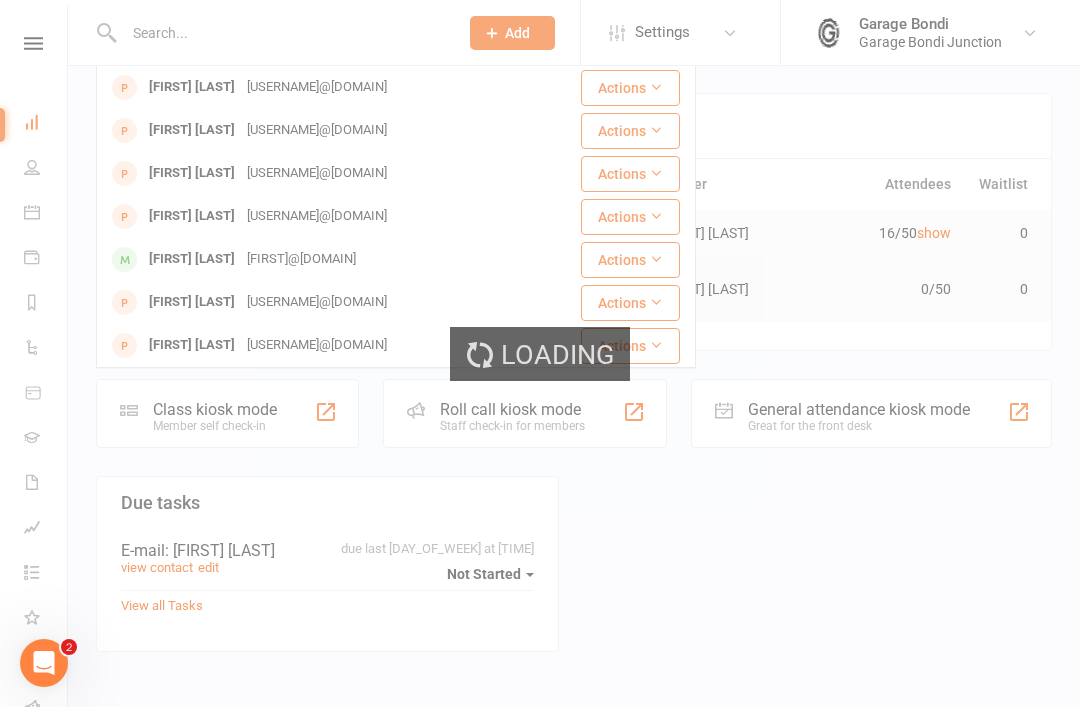 scroll, scrollTop: 2, scrollLeft: 0, axis: vertical 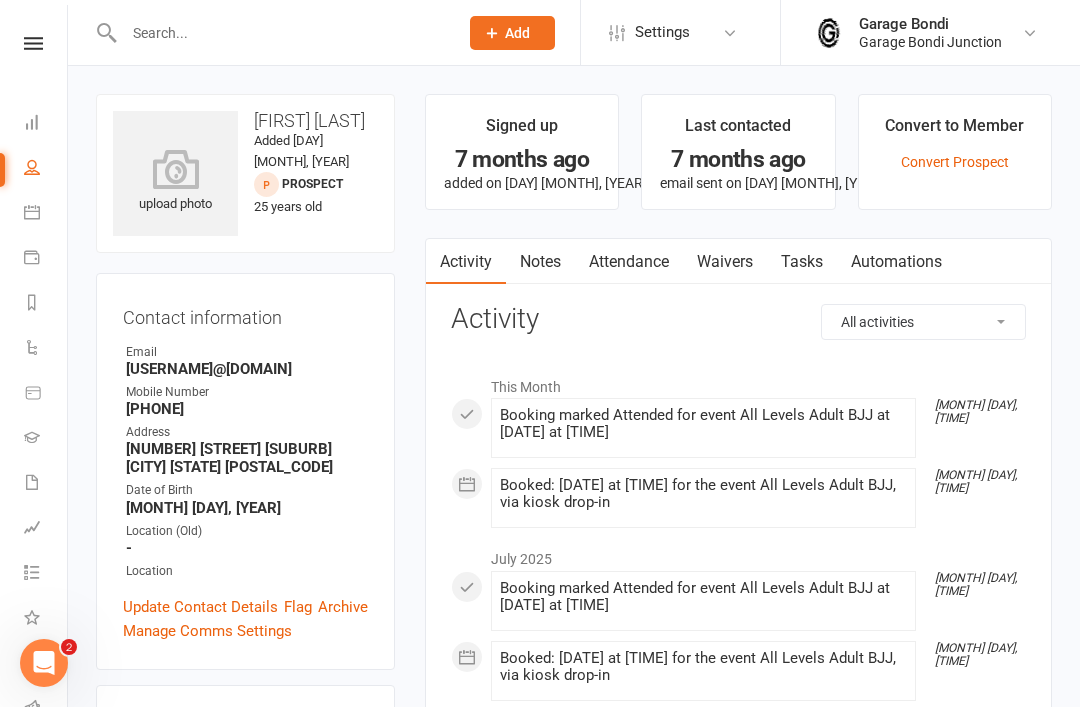 click at bounding box center (175, 169) 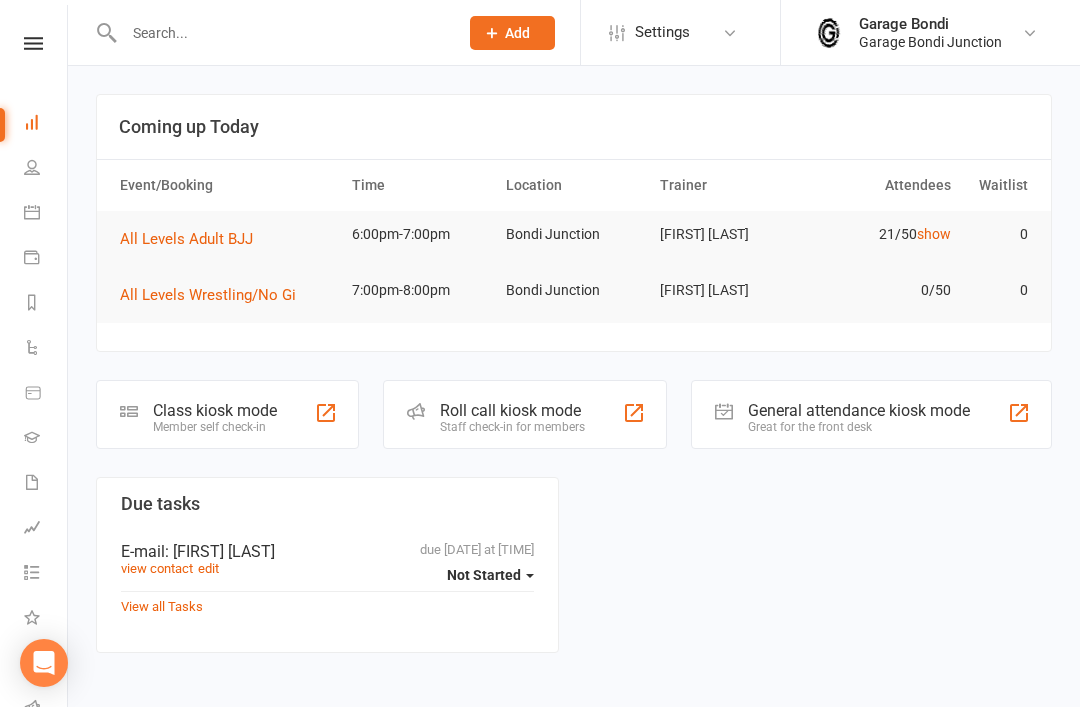 scroll, scrollTop: 0, scrollLeft: 0, axis: both 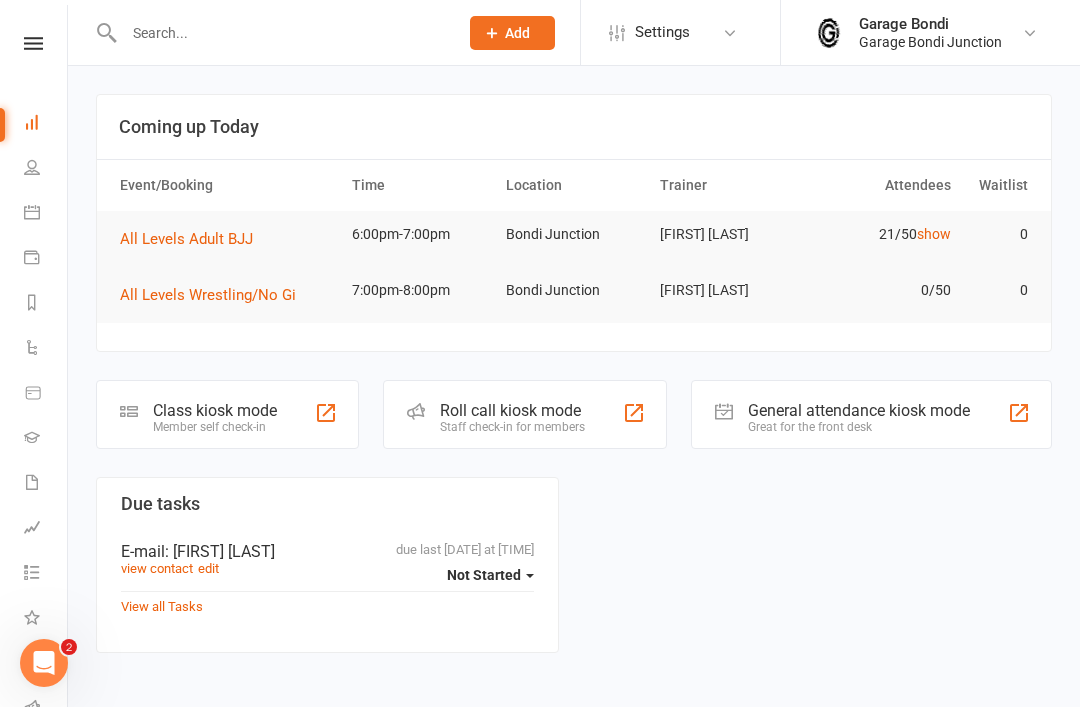 click at bounding box center [281, 33] 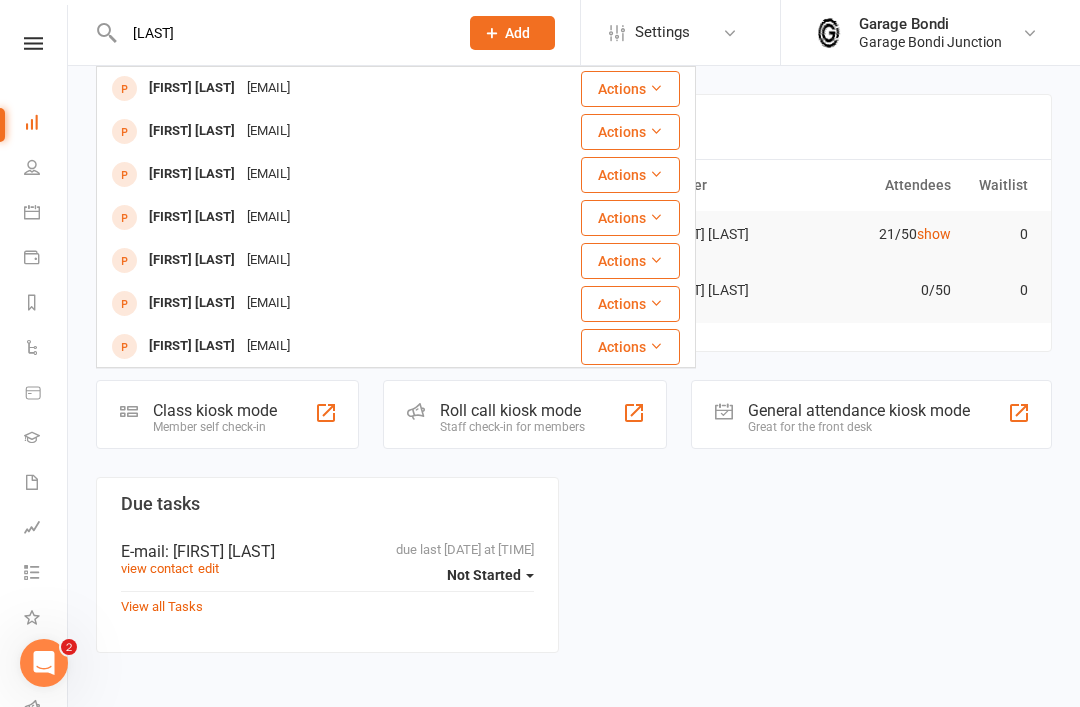 type on "Zhongtian" 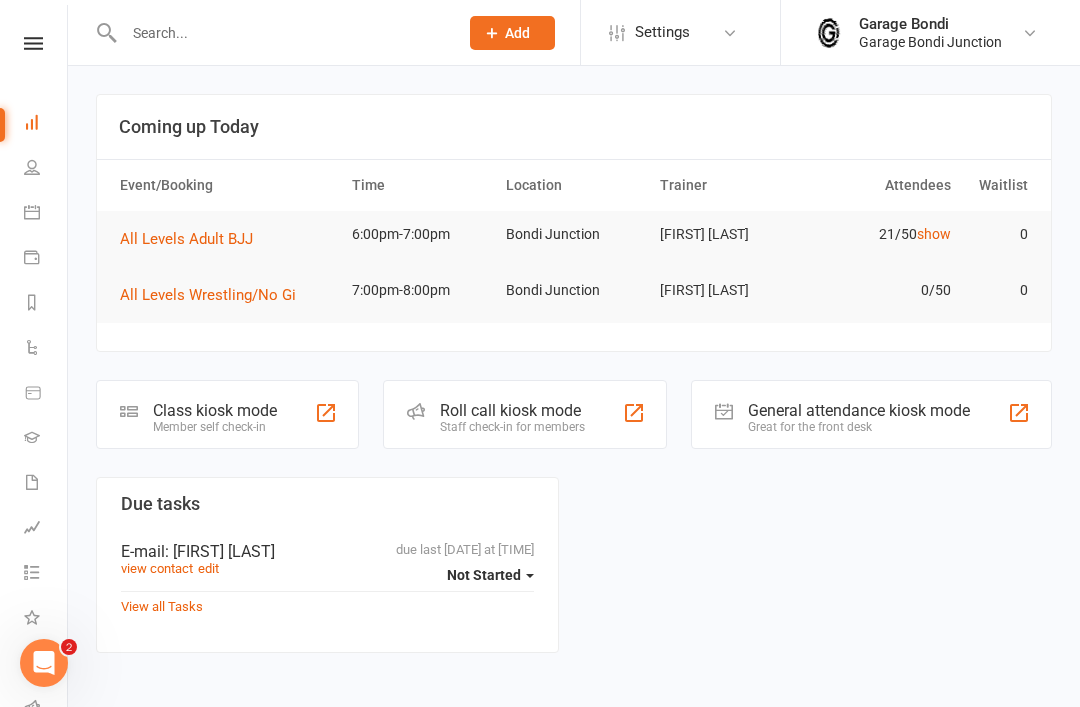 click on "Class kiosk mode" 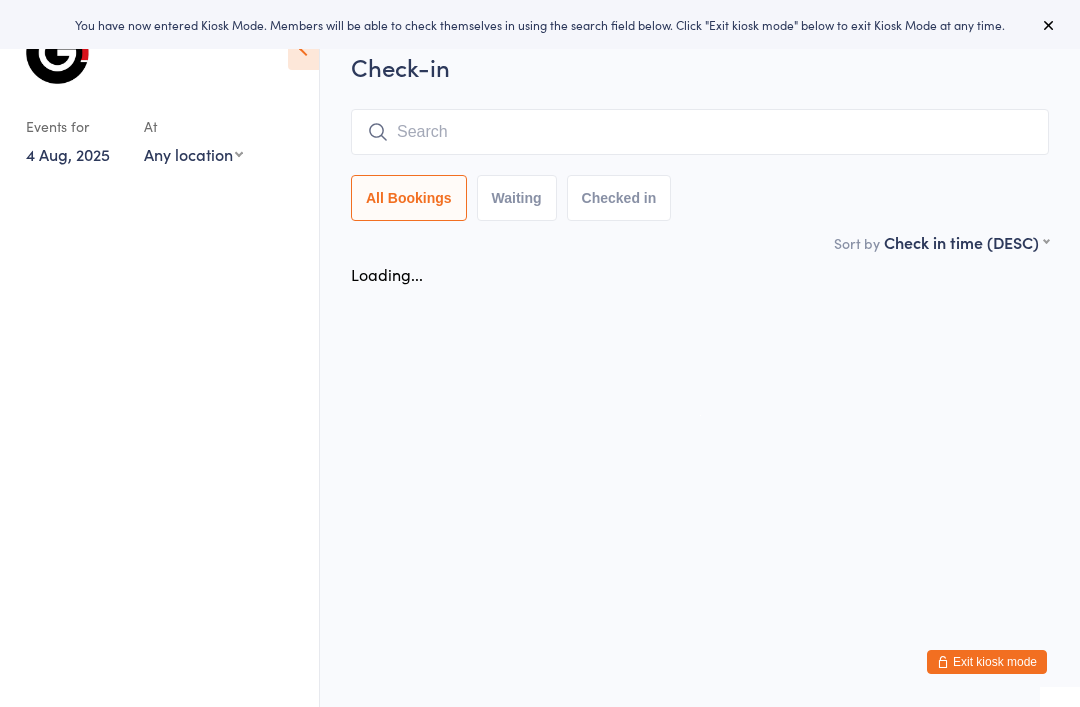 scroll, scrollTop: 0, scrollLeft: 0, axis: both 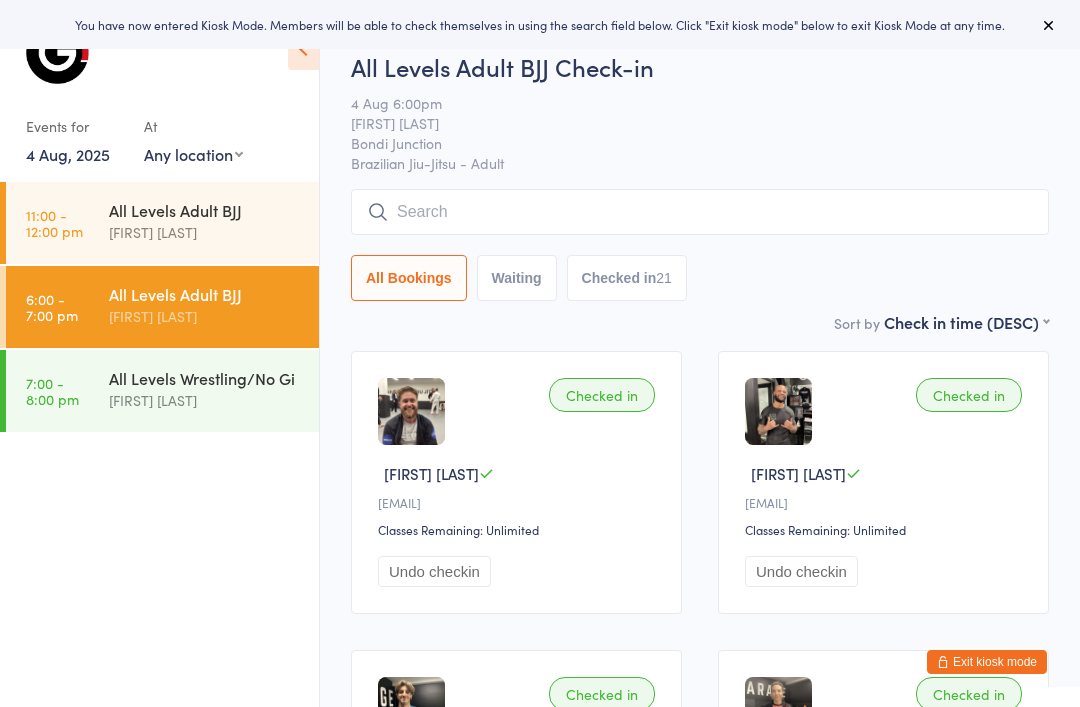 click at bounding box center [700, 212] 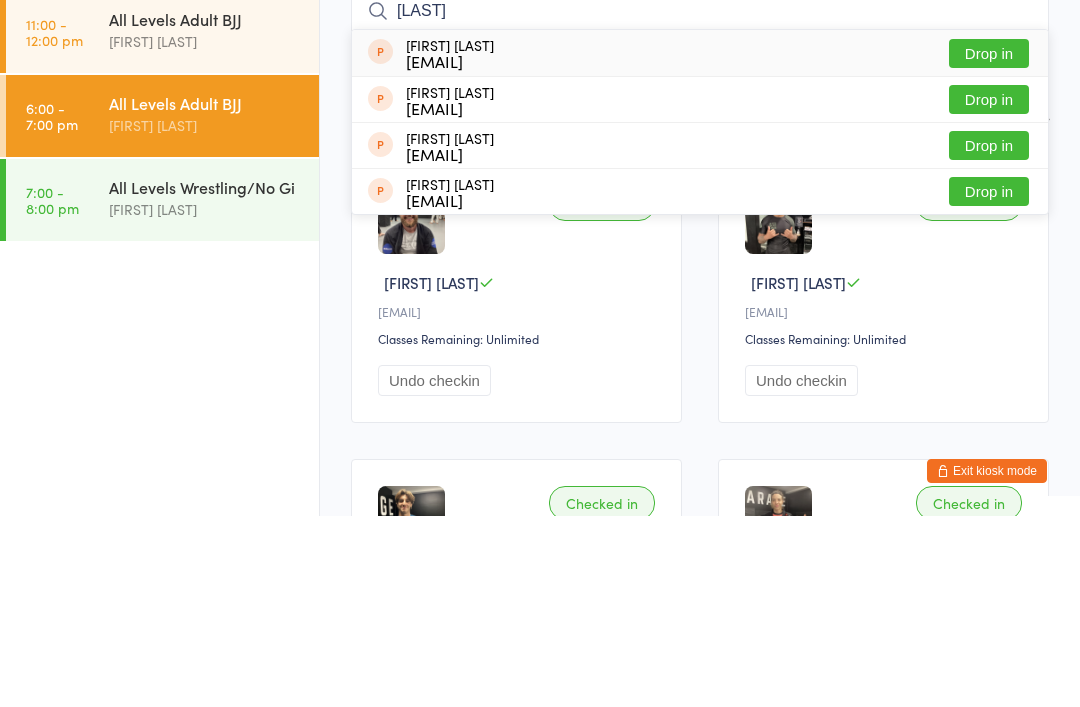 type on "[LAST]" 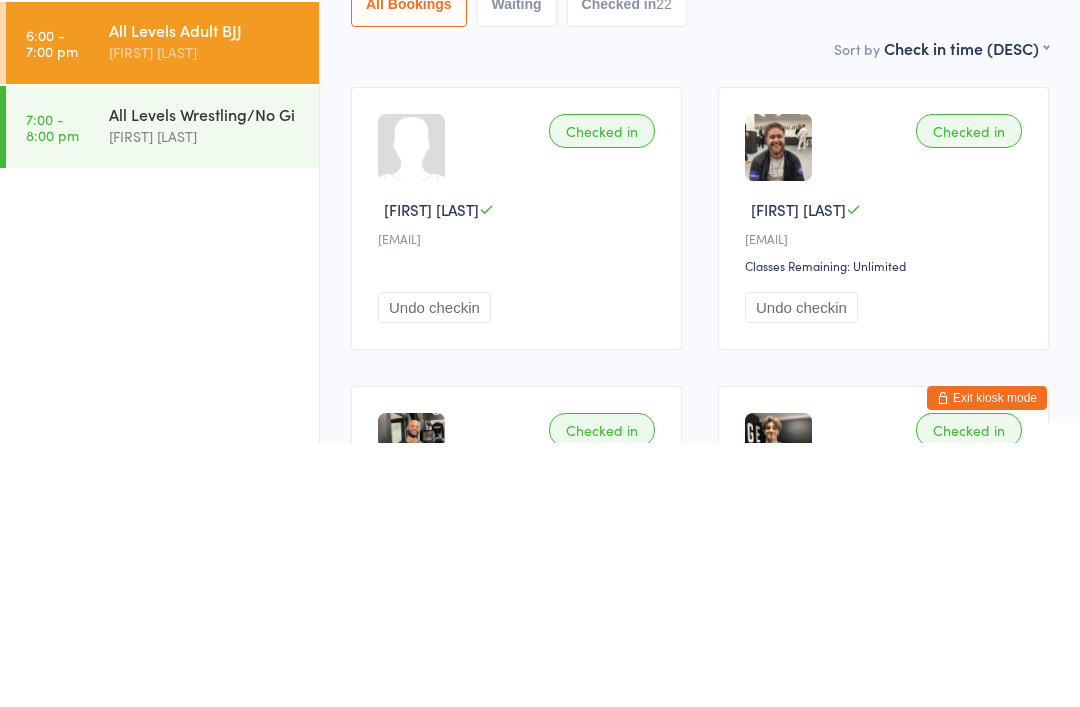 scroll, scrollTop: 264, scrollLeft: 0, axis: vertical 